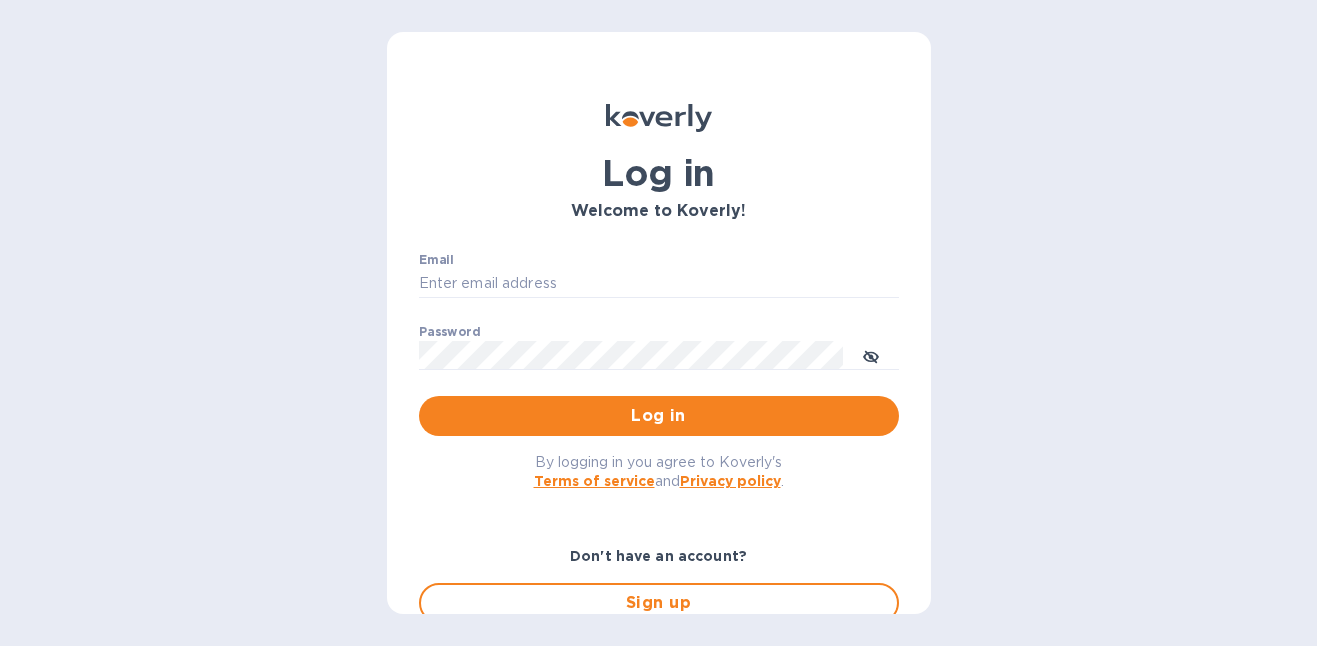 scroll, scrollTop: 0, scrollLeft: 0, axis: both 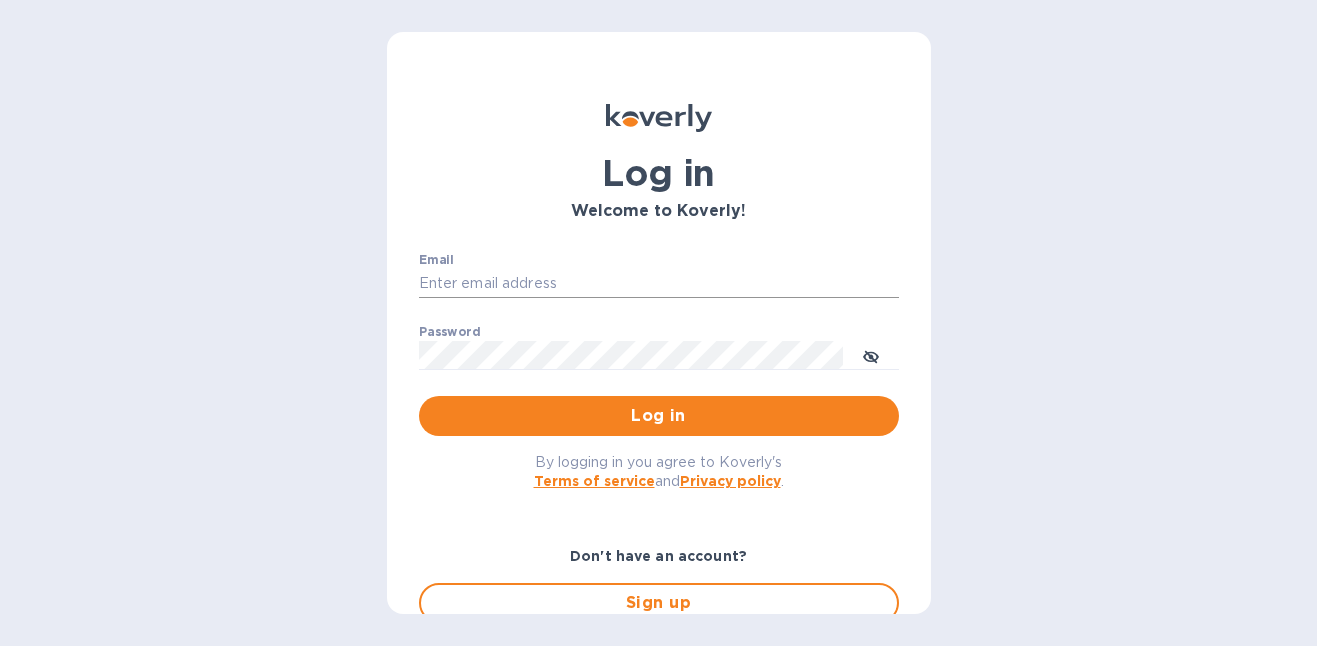 click on "Email" at bounding box center [659, 284] 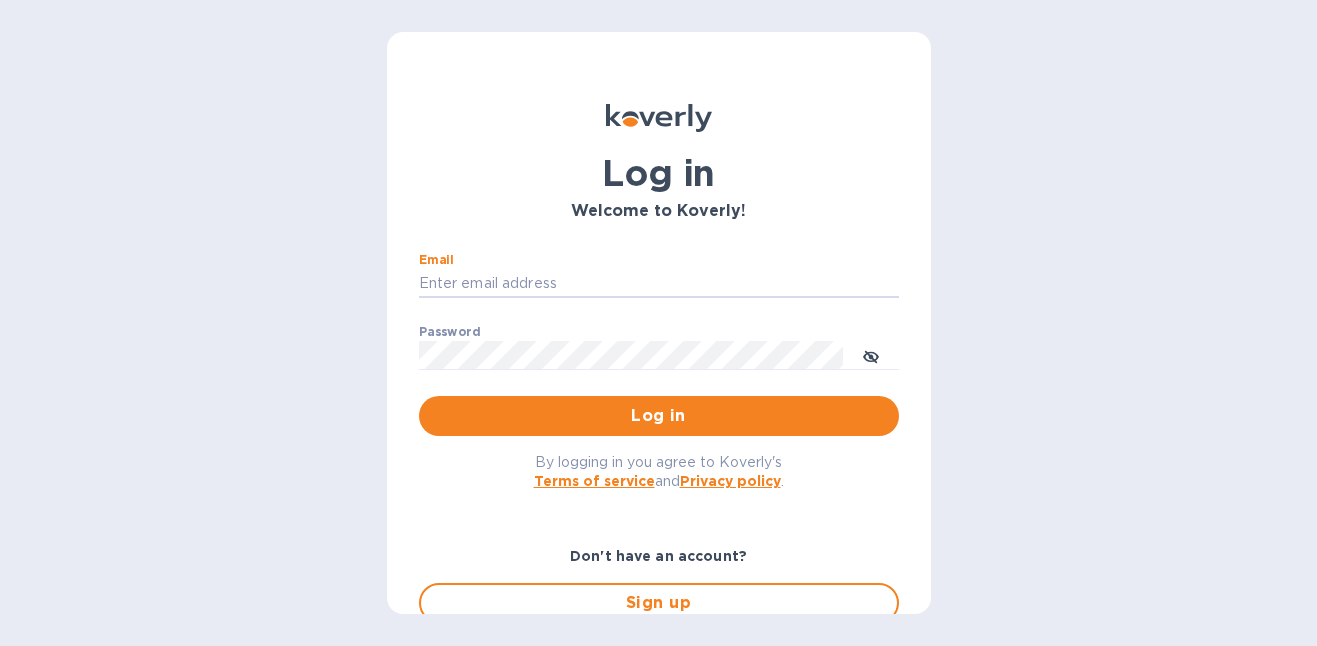 type on "[USERNAME]@[DOMAIN]" 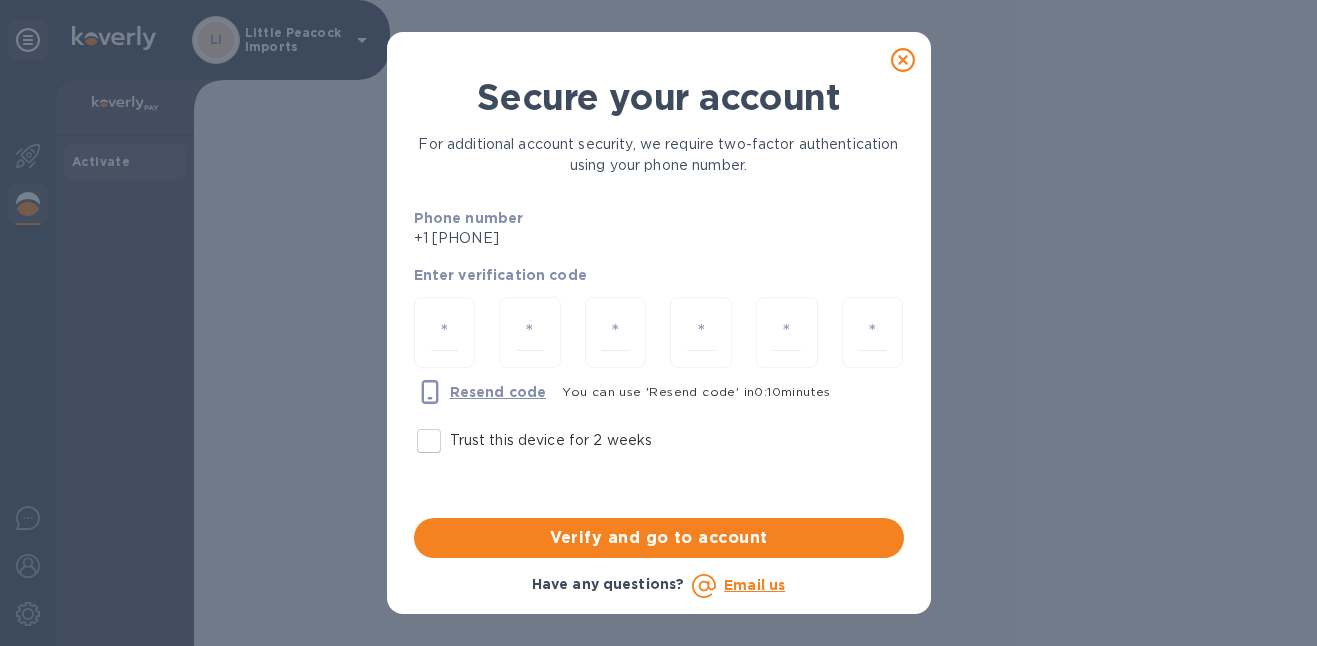 click on "Trust this device for 2 weeks" at bounding box center (429, 441) 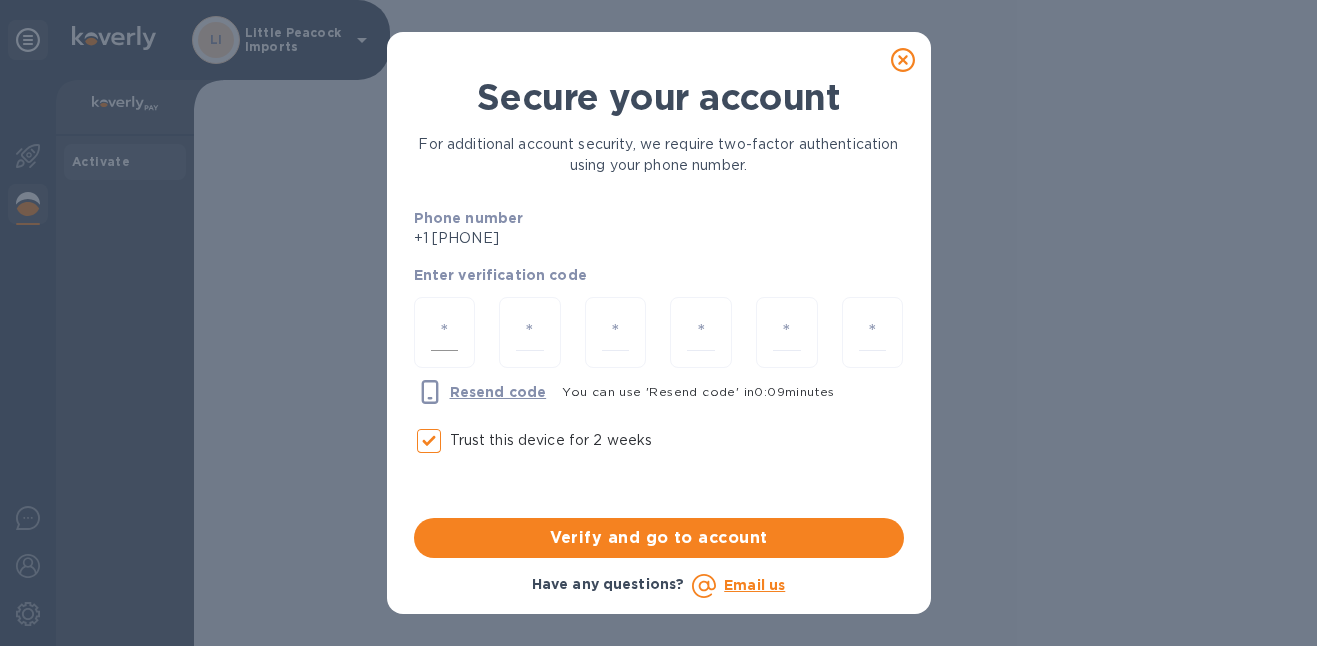 click at bounding box center [445, 332] 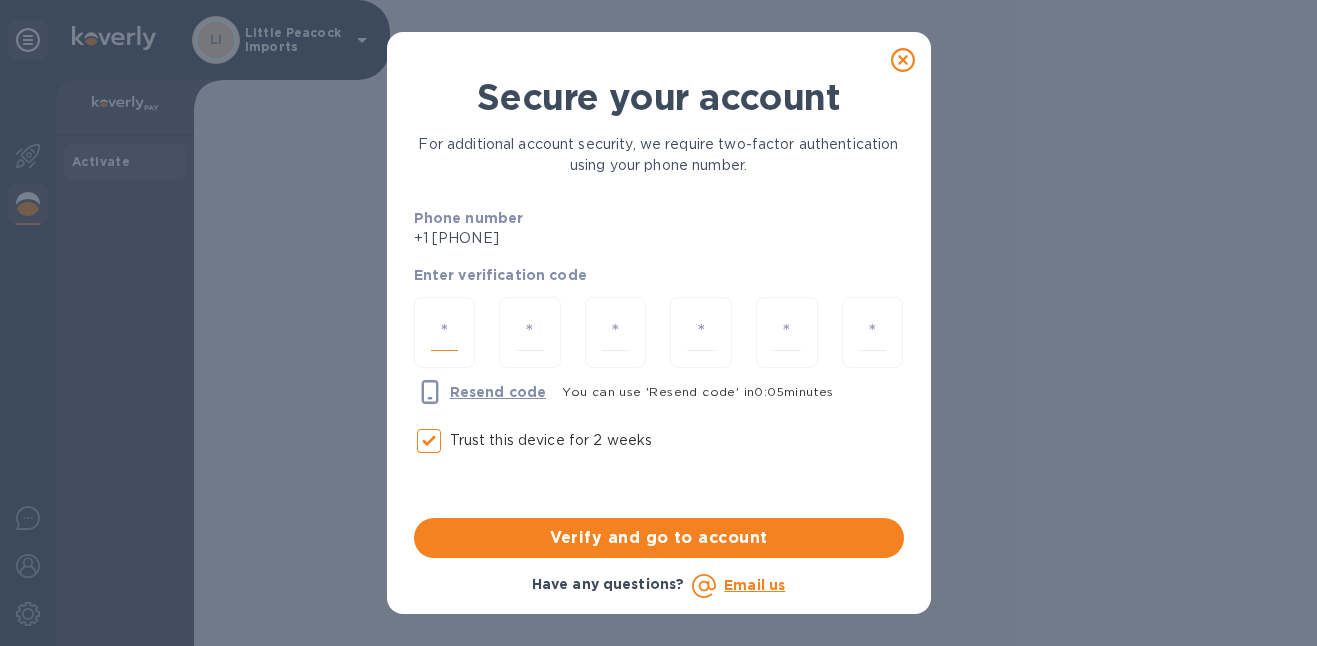 type on "7" 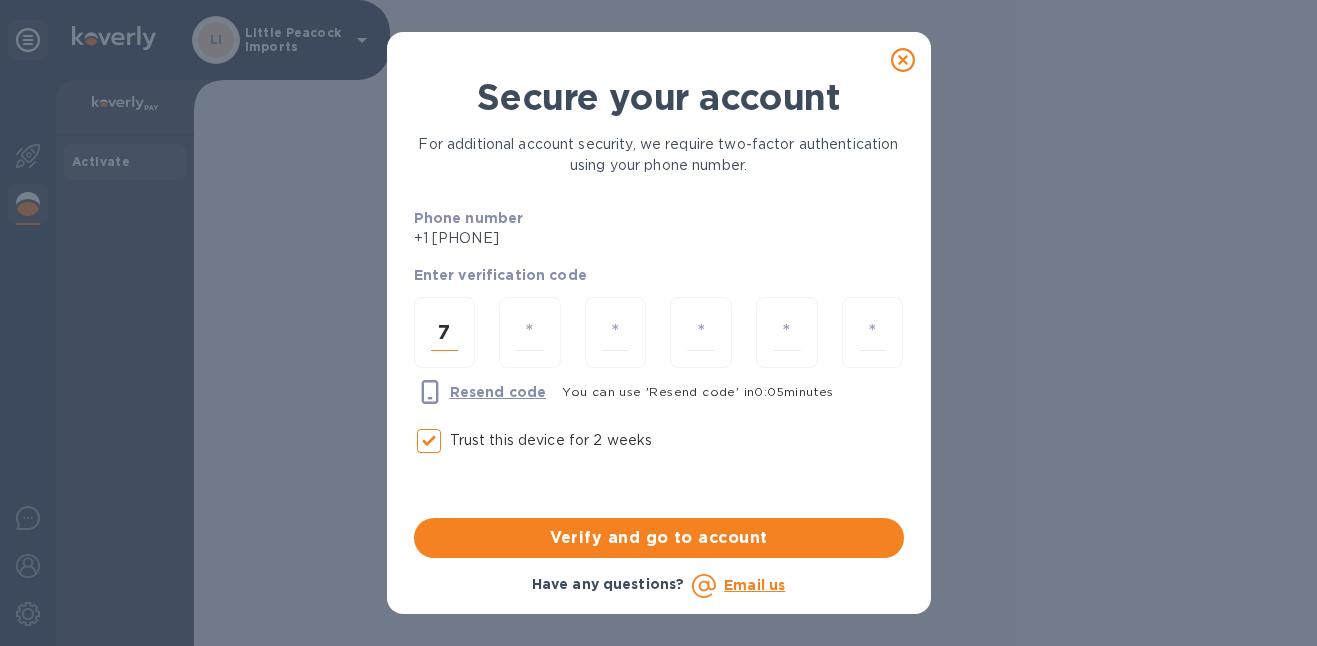 type on "5" 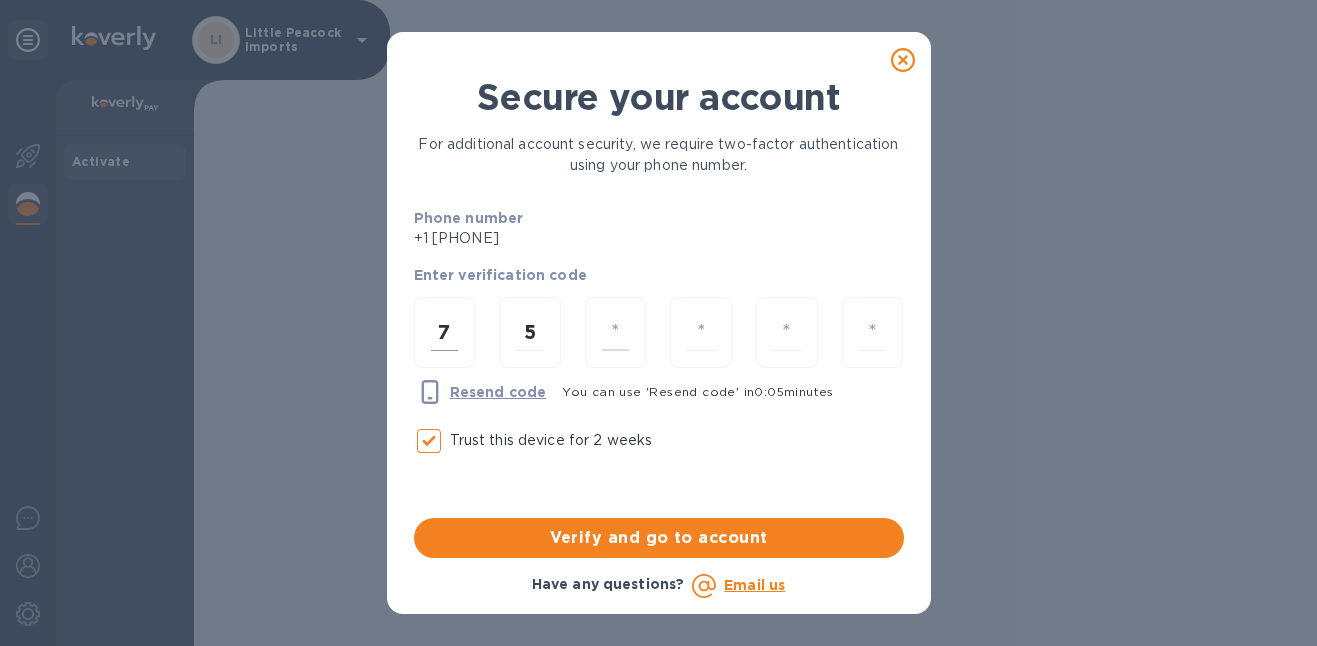 type on "2" 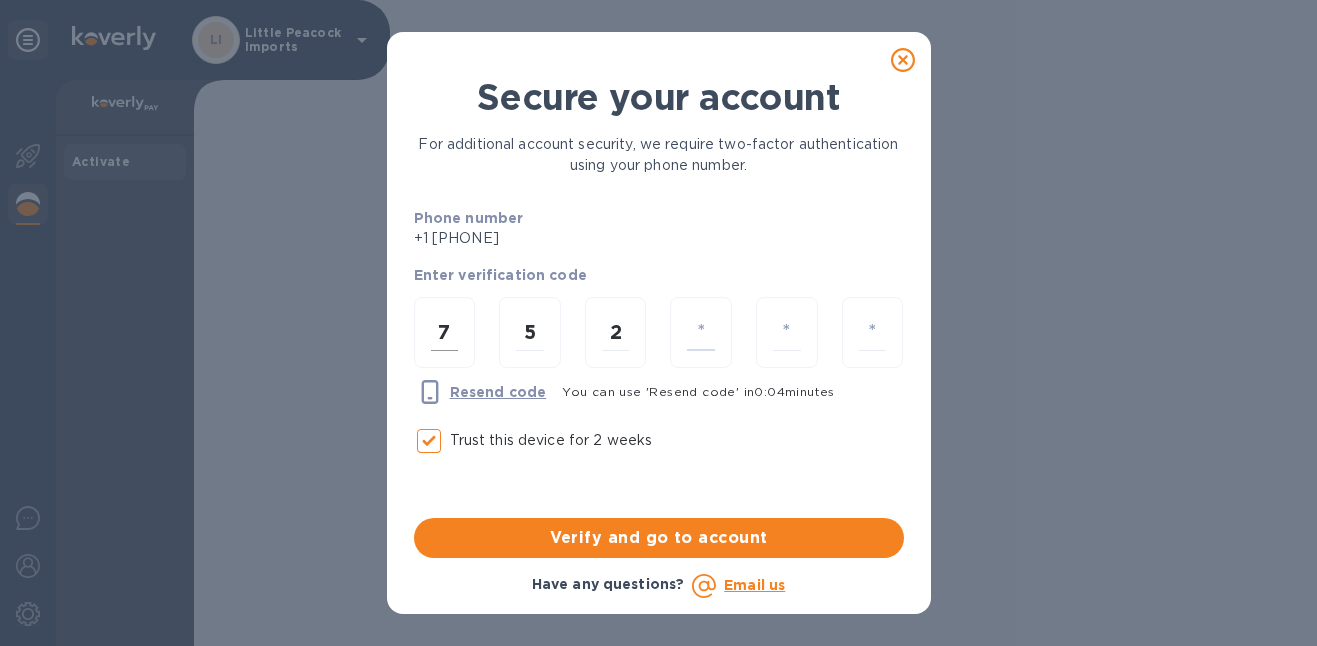 type on "4" 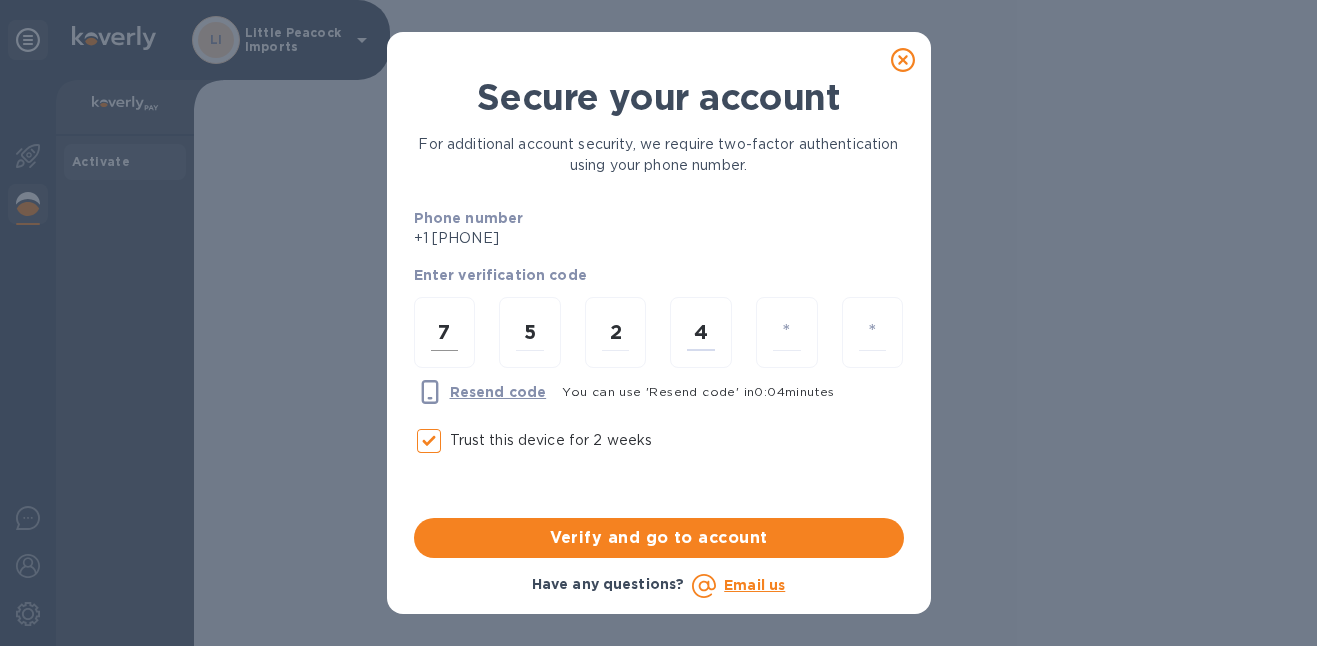 type on "4" 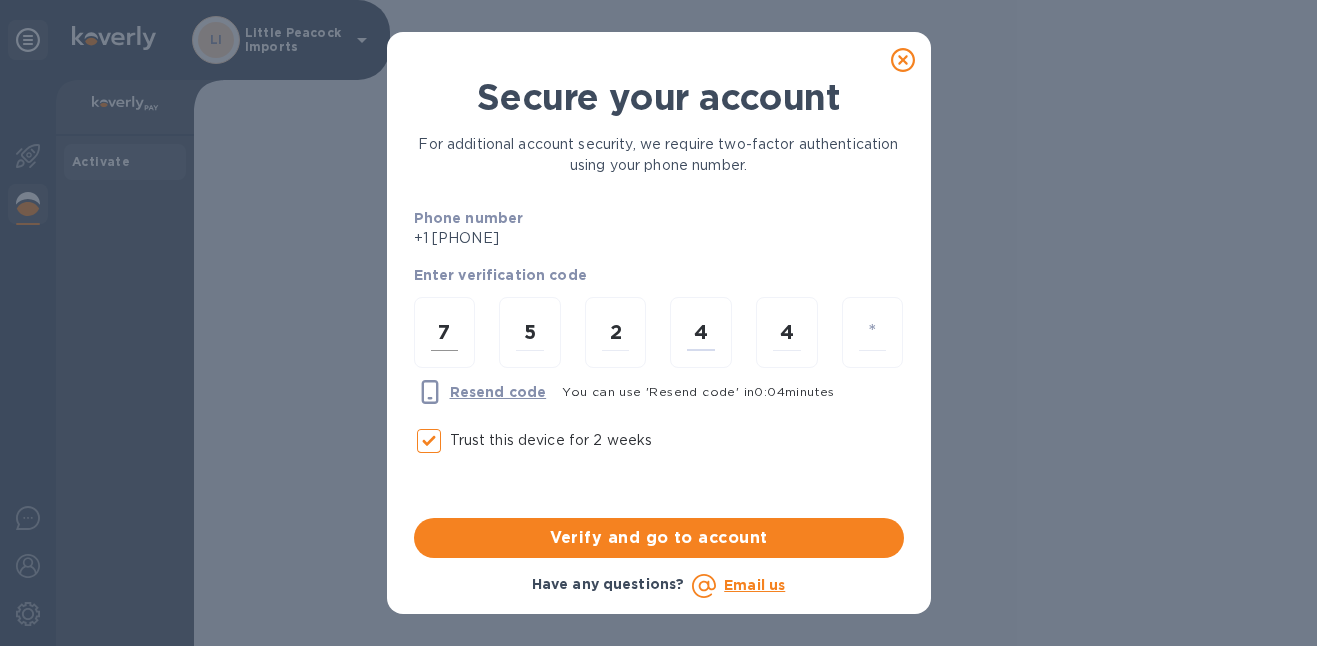 type on "2" 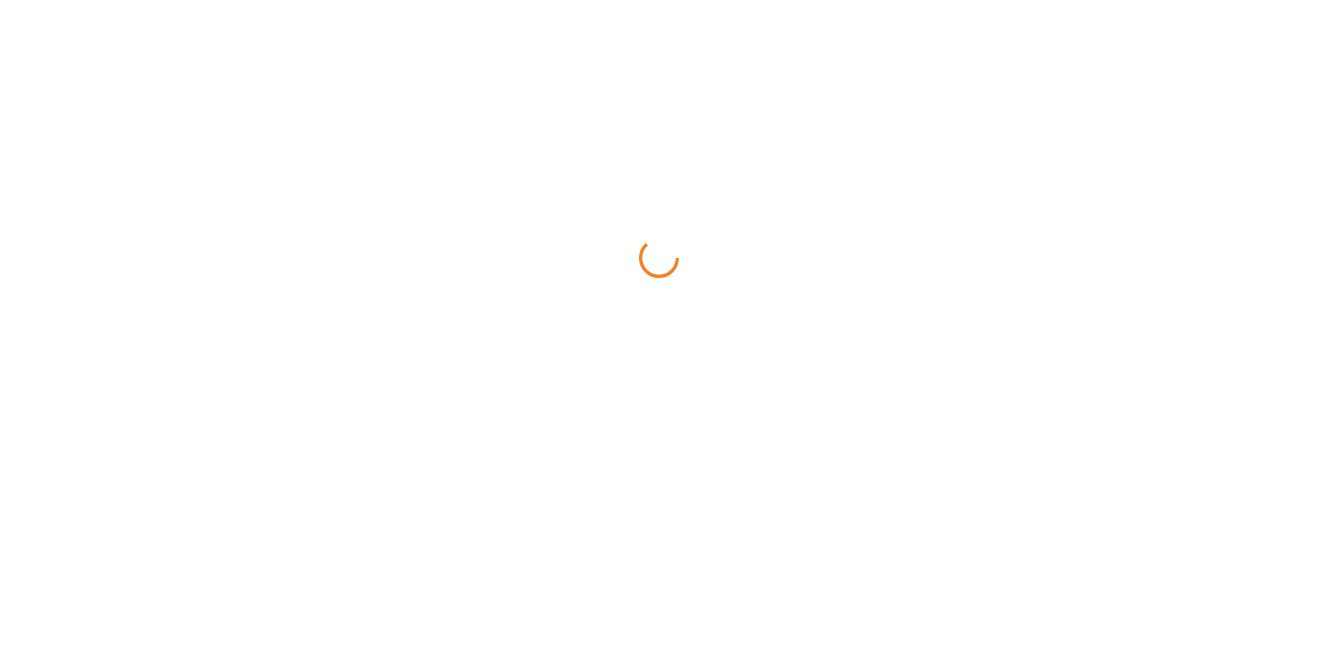 scroll, scrollTop: 0, scrollLeft: 0, axis: both 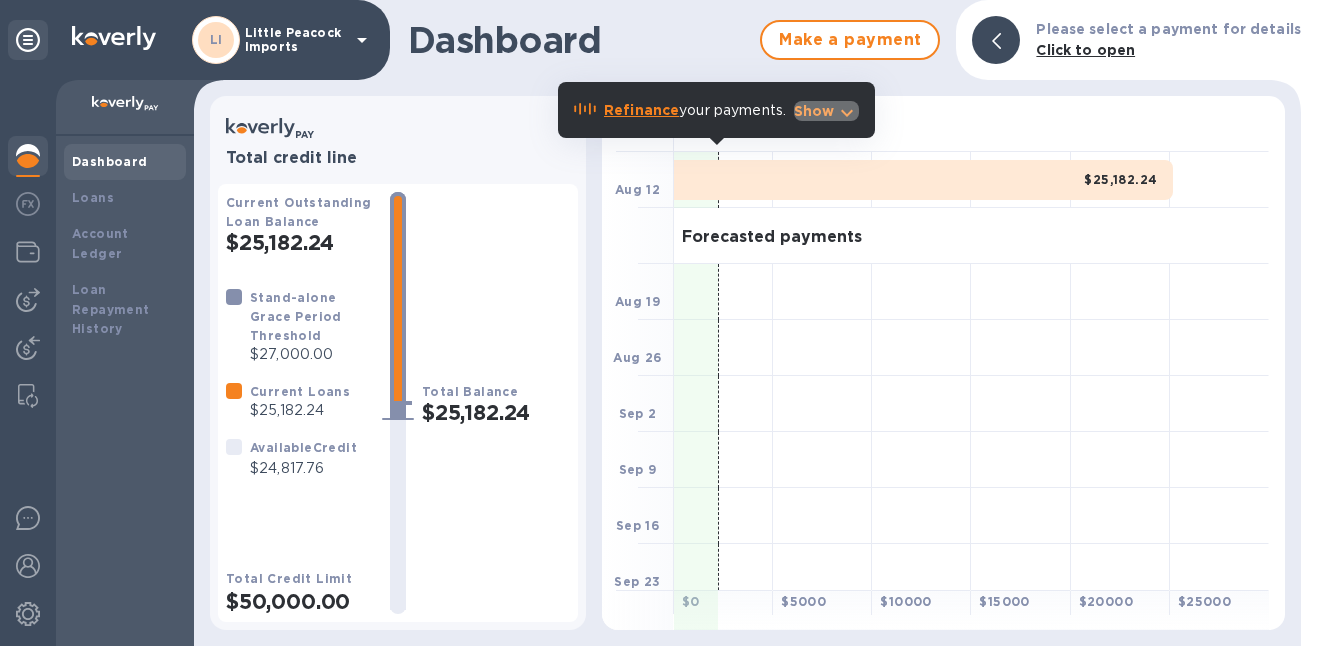 click on "Show" at bounding box center [814, 111] 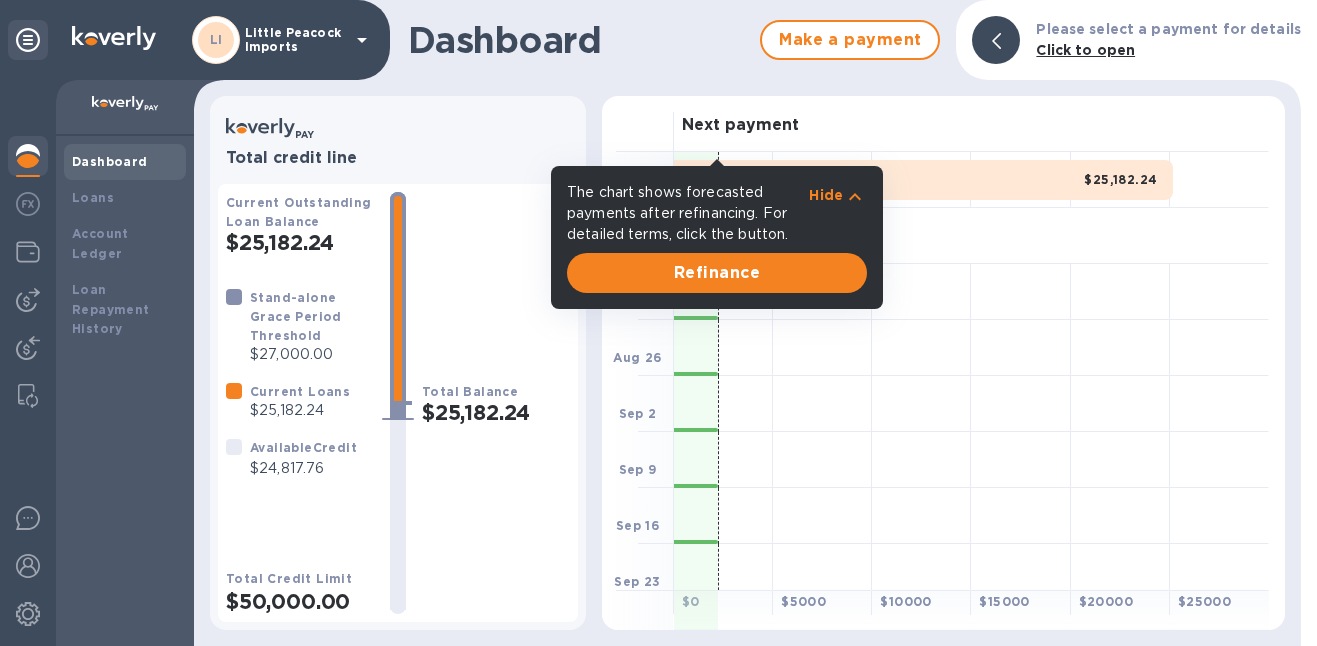 click on "Dashboard Make a payment Please select a payment for details Click to open Total credit line Current Outstanding Loan Balance $25,182.24 Stand-alone Grace Period Threshold $27,000.00 Current Loans $25,182.24 Available  Credit $24,817.76 Total Credit Limit $50,000.00 Total Balance $25,182.24 Next payment Aug 12 $25,182.24 Forecasted payments Aug 19 Aug 26 Sep 2 Sep 9 Sep 16 Sep 23 Sep 30 Oct 7 Oct 14 Oct 21 Oct 28 $ 0 $ 5000 $ 10000 $ 15000 $ 20000 $ 25000" at bounding box center [747, 323] 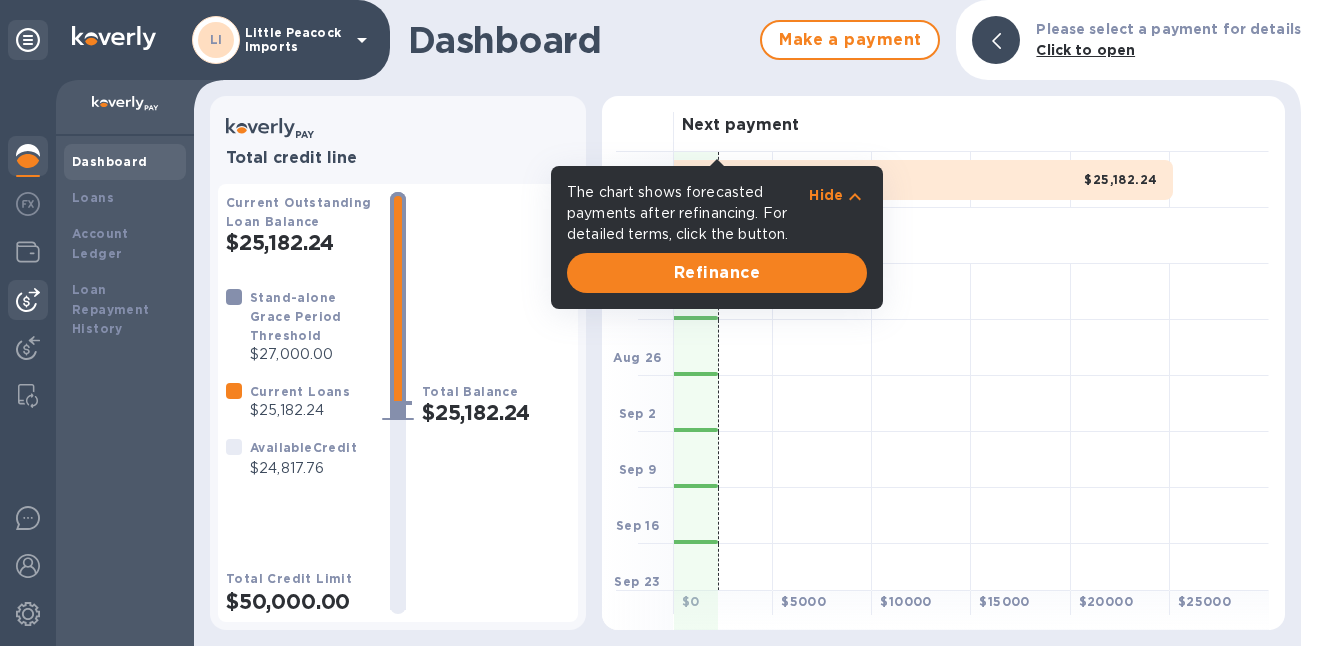 click at bounding box center [28, 300] 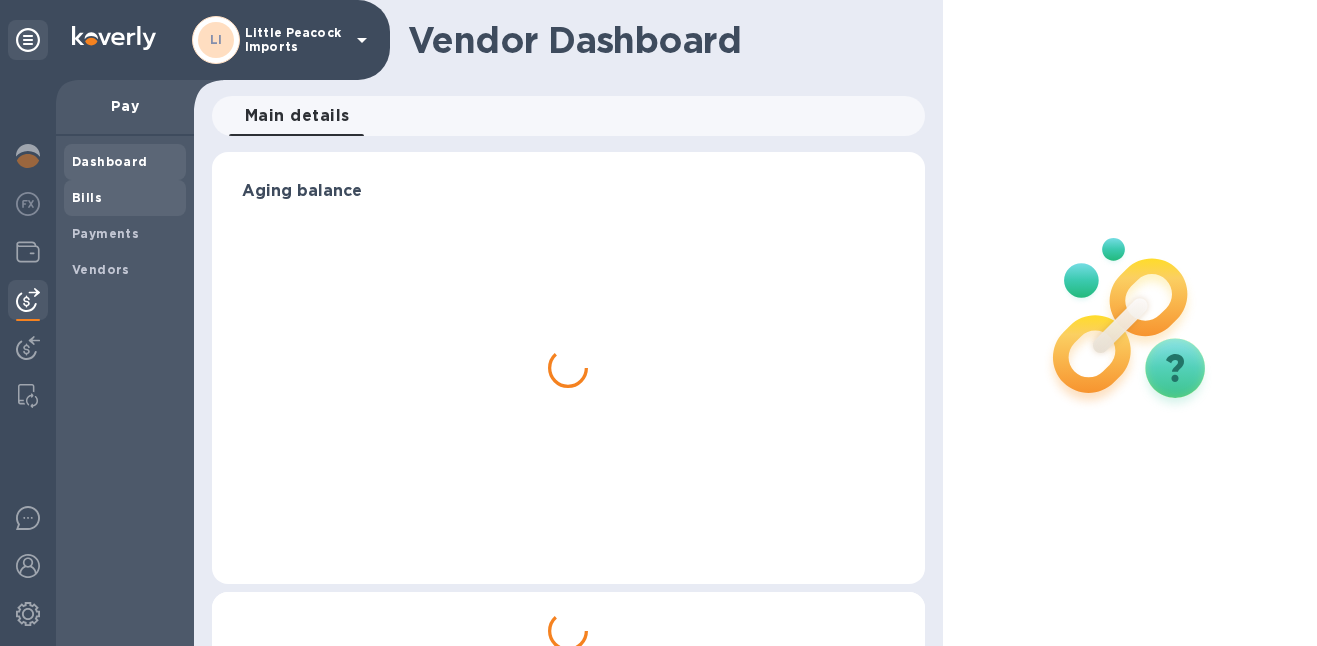 click on "Bills" at bounding box center [125, 198] 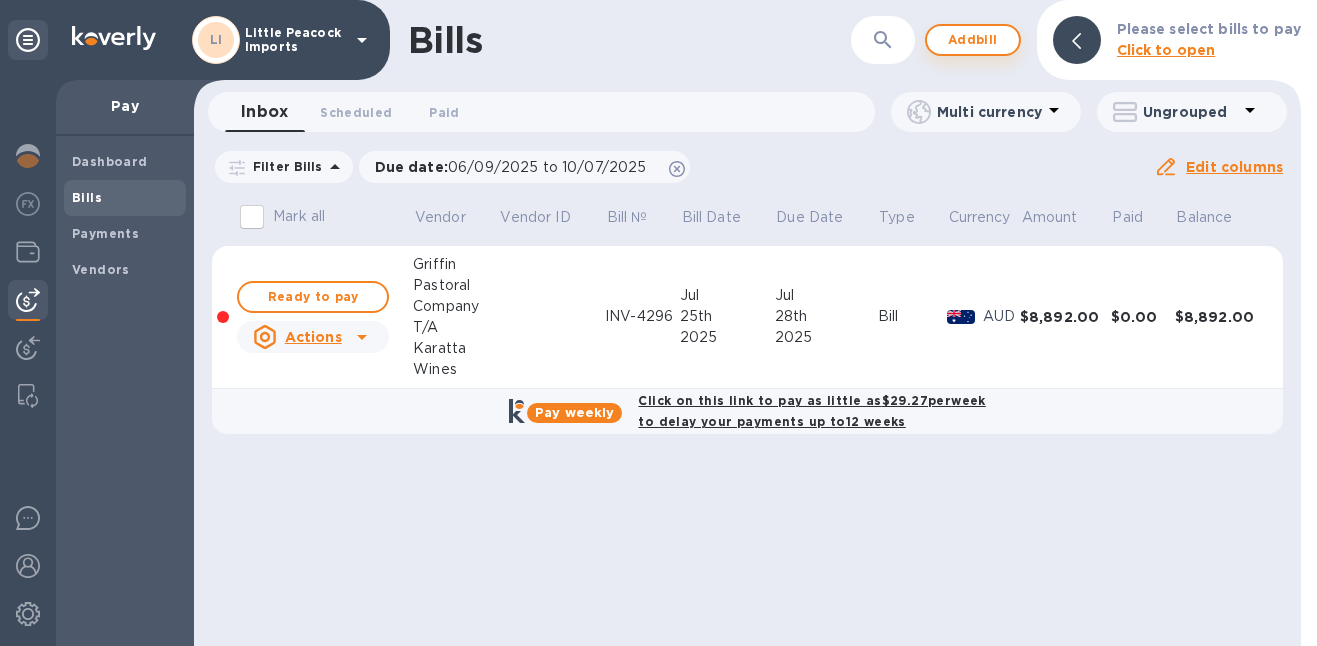 click on "Add   bill" at bounding box center (973, 40) 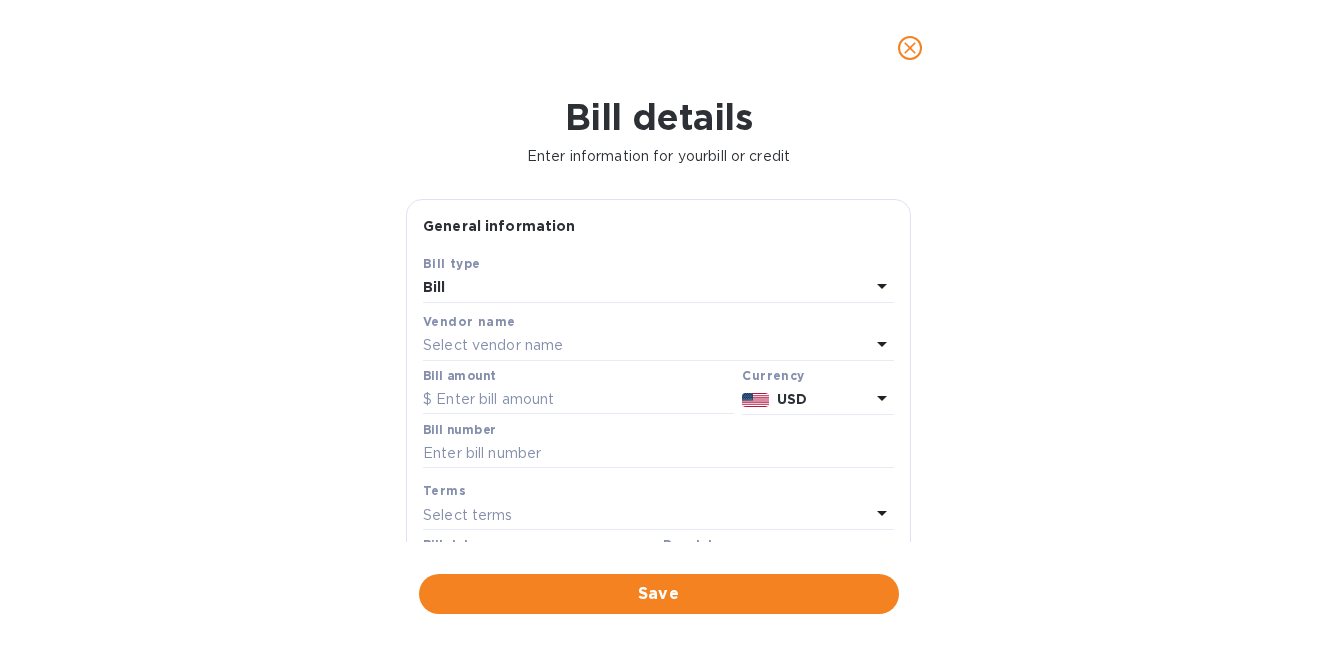 click on "Select vendor name" at bounding box center [493, 345] 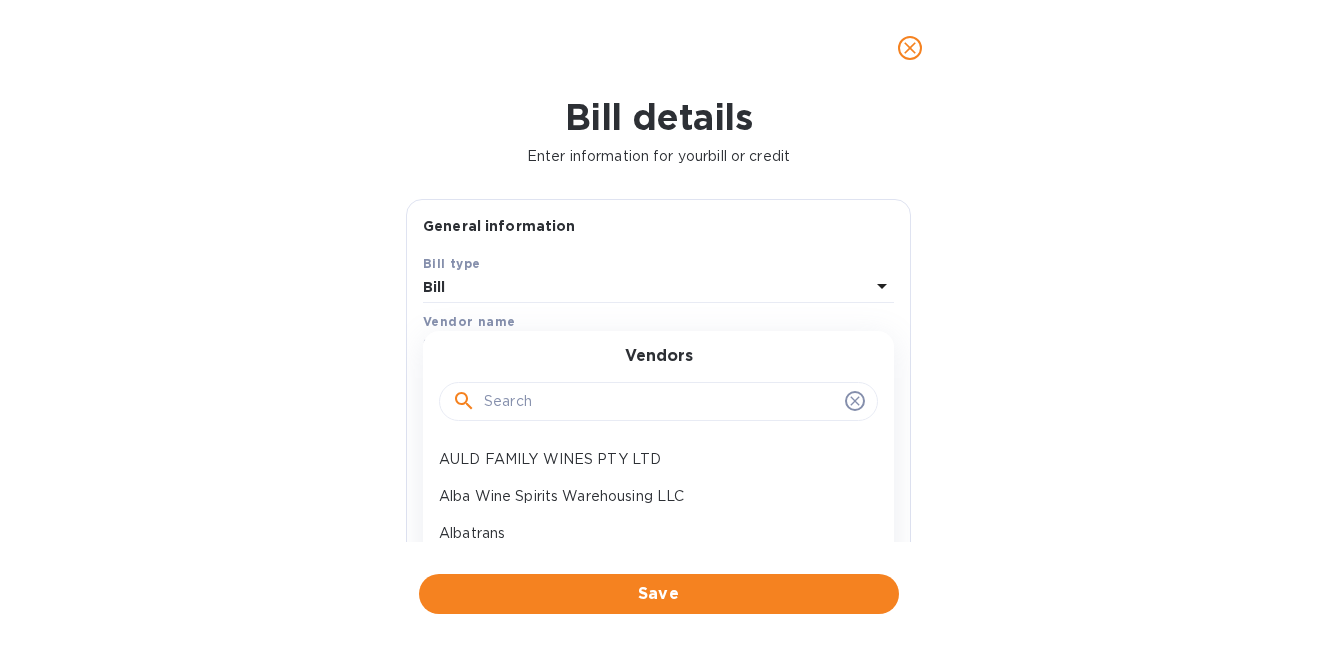 click at bounding box center (660, 402) 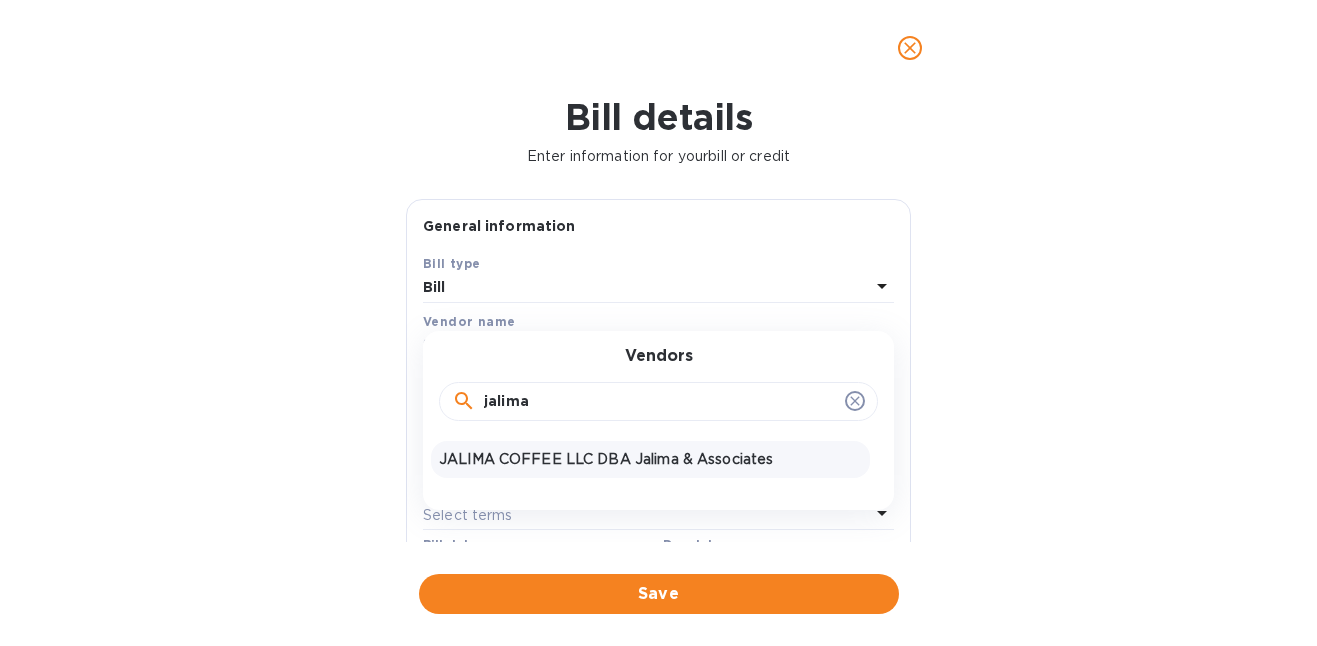 type on "jalim" 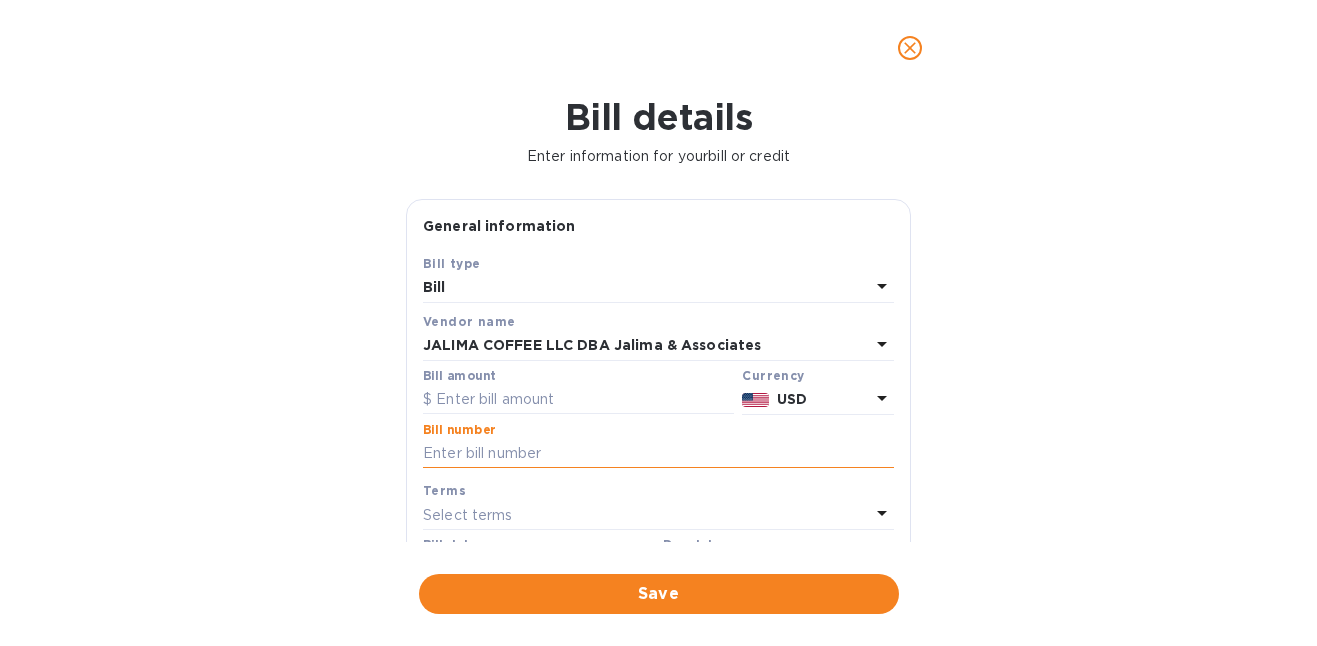 click at bounding box center [658, 454] 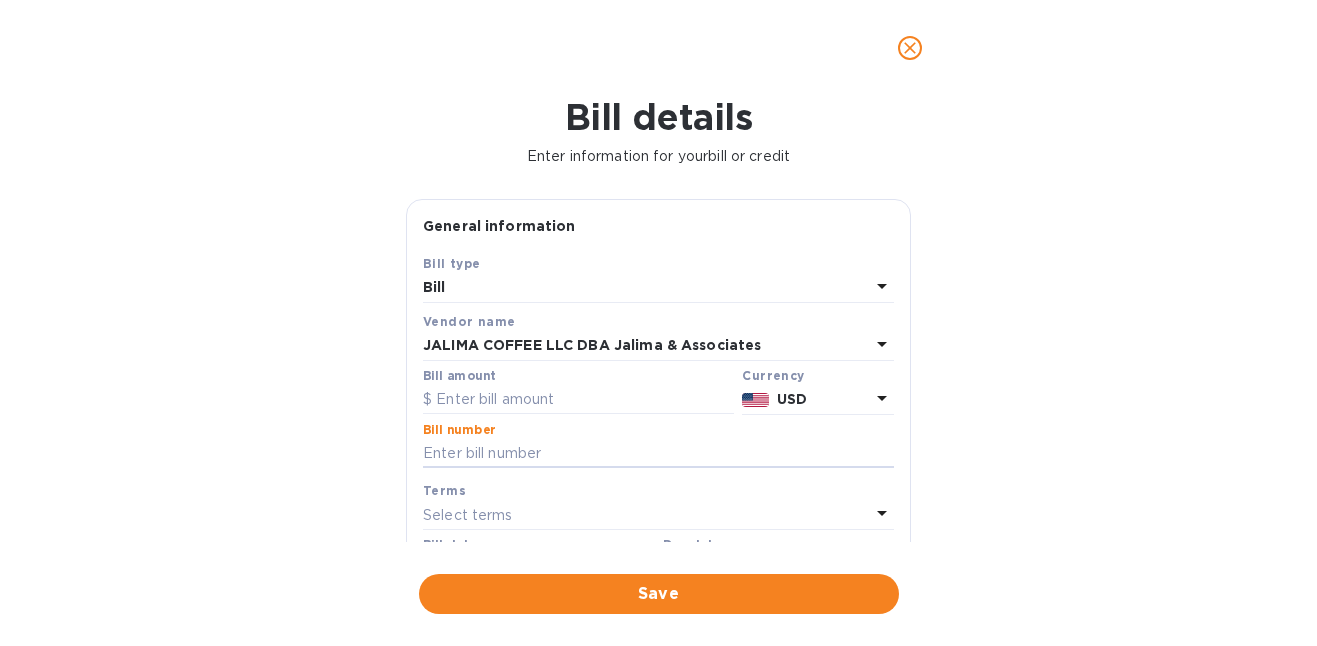paste on "4124" 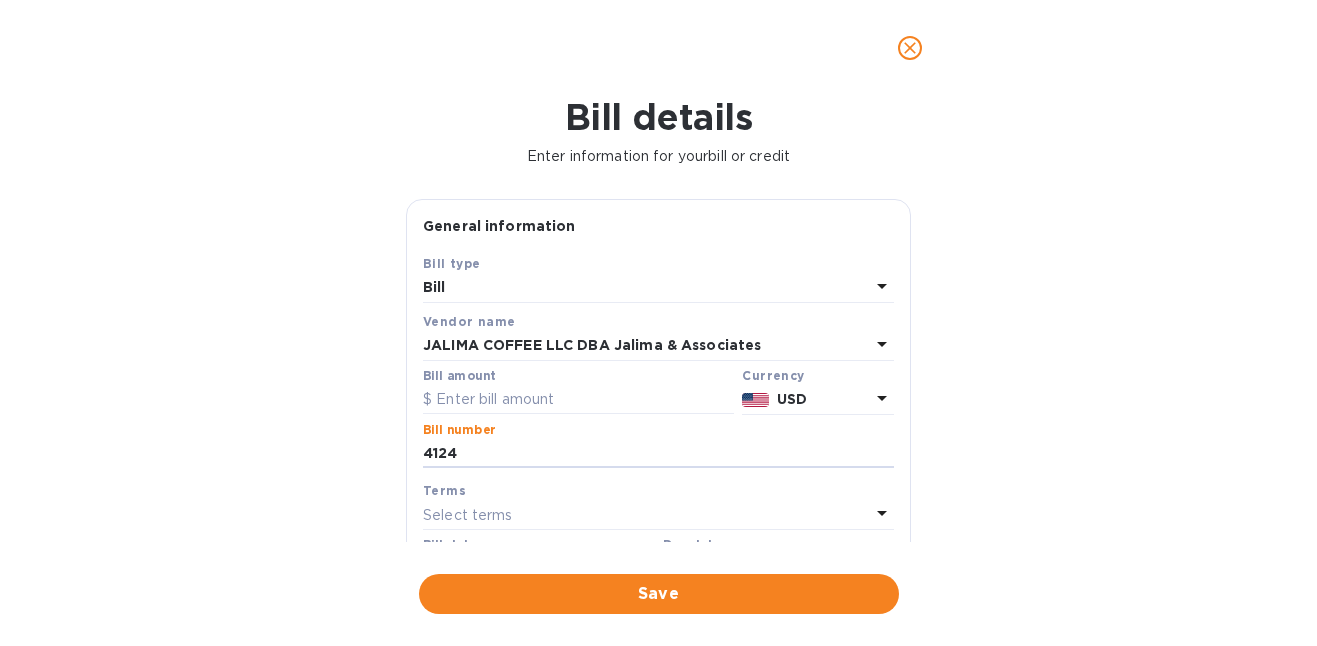 type on "4124" 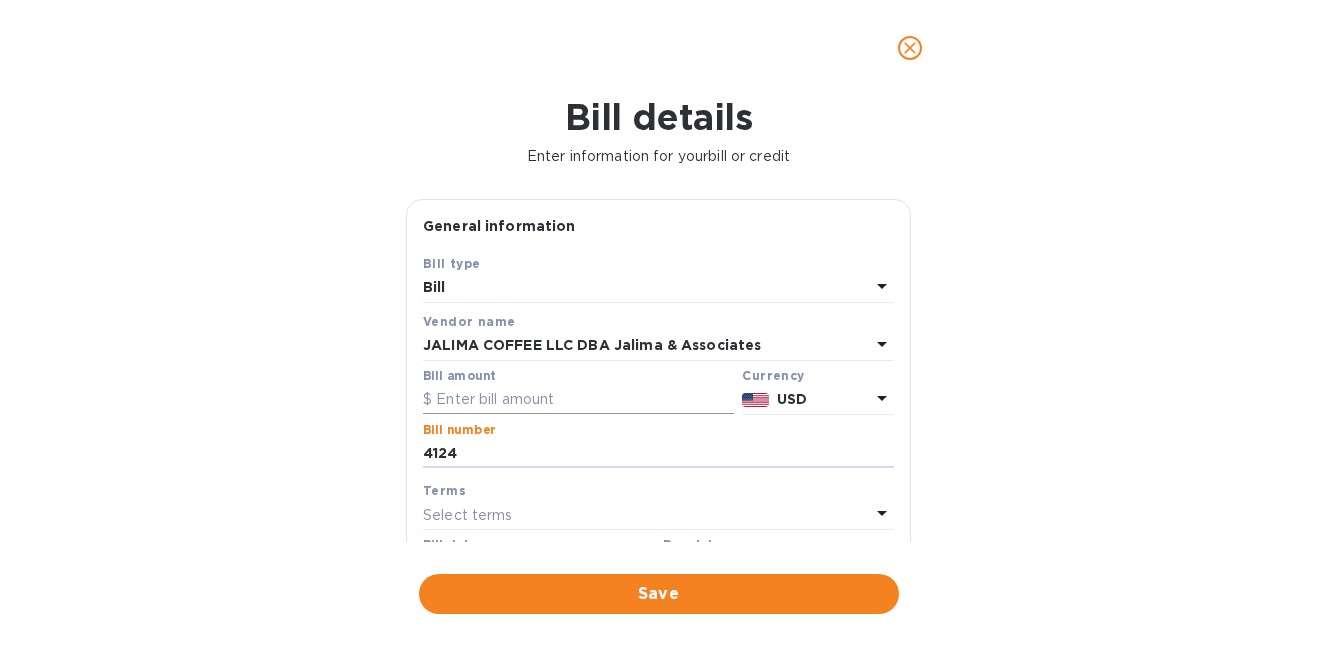 click at bounding box center (578, 400) 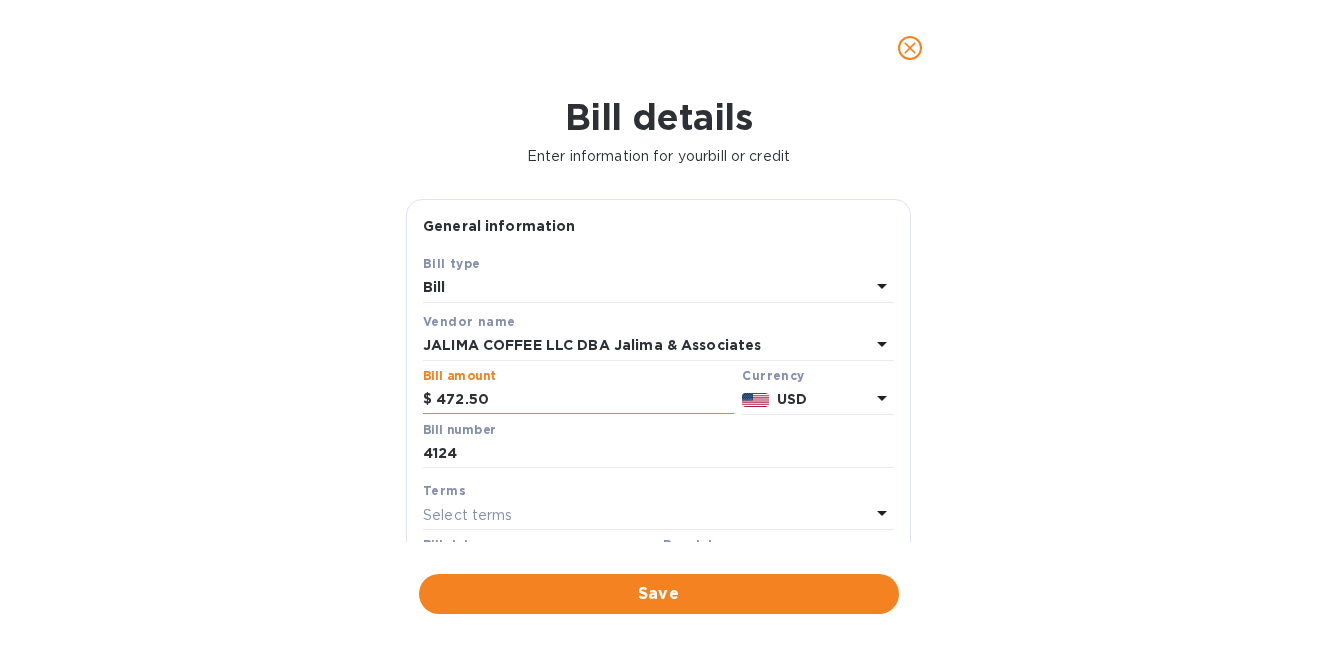 type on "472.50" 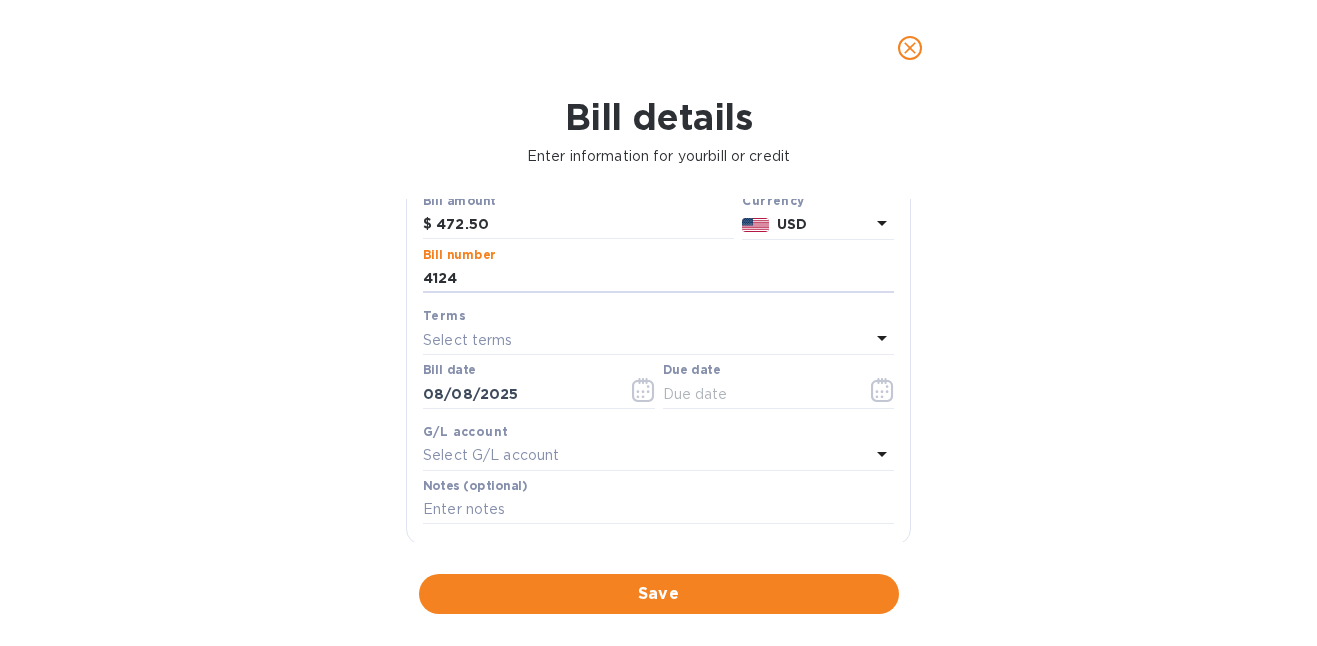 scroll, scrollTop: 207, scrollLeft: 0, axis: vertical 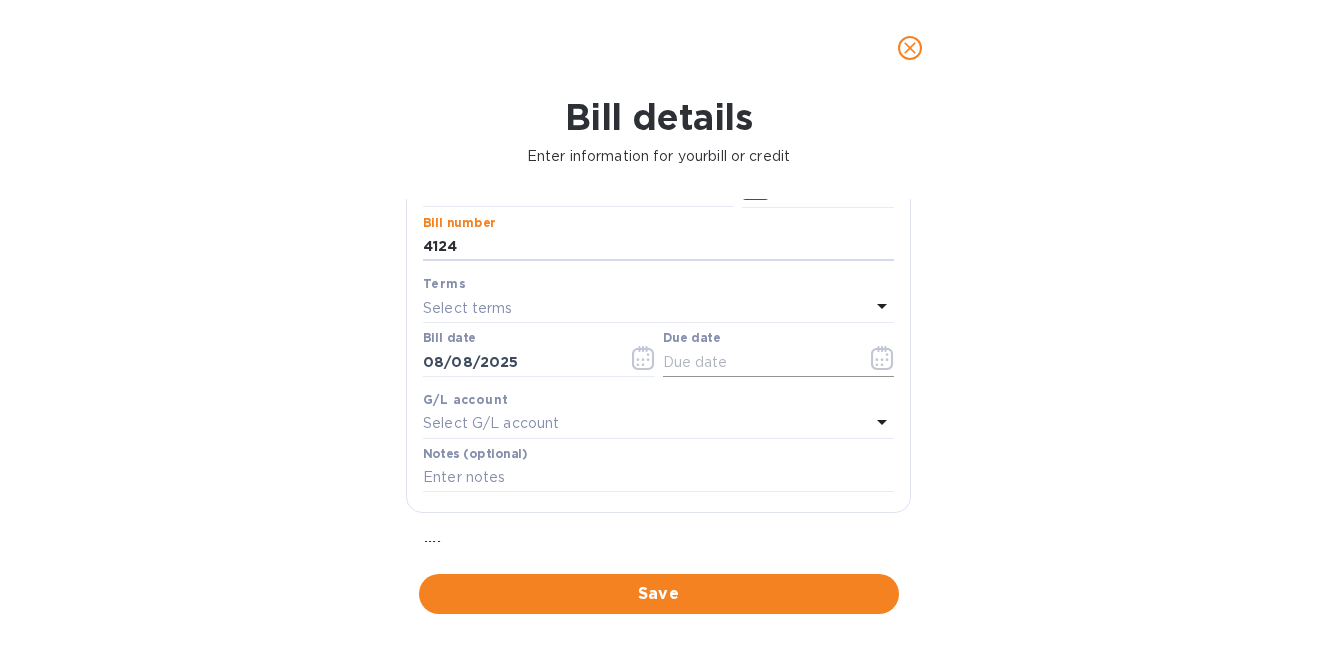click 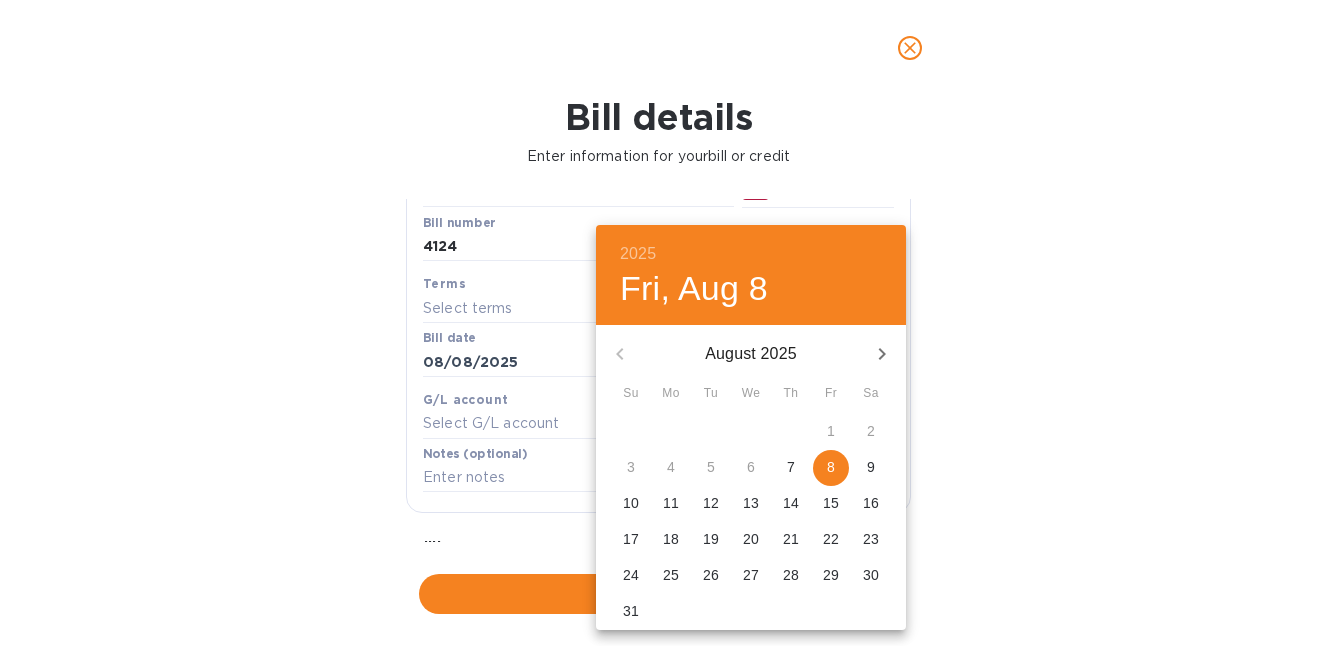 click on "8" at bounding box center (831, 467) 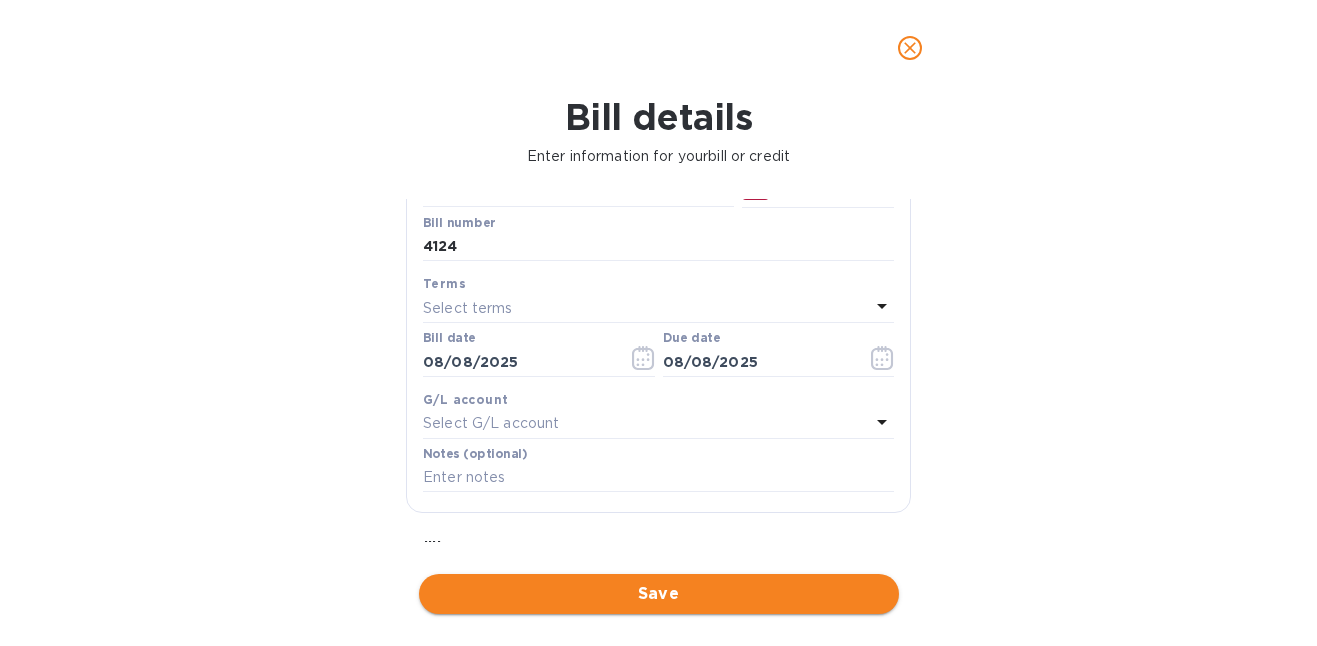 click on "Save" at bounding box center (659, 594) 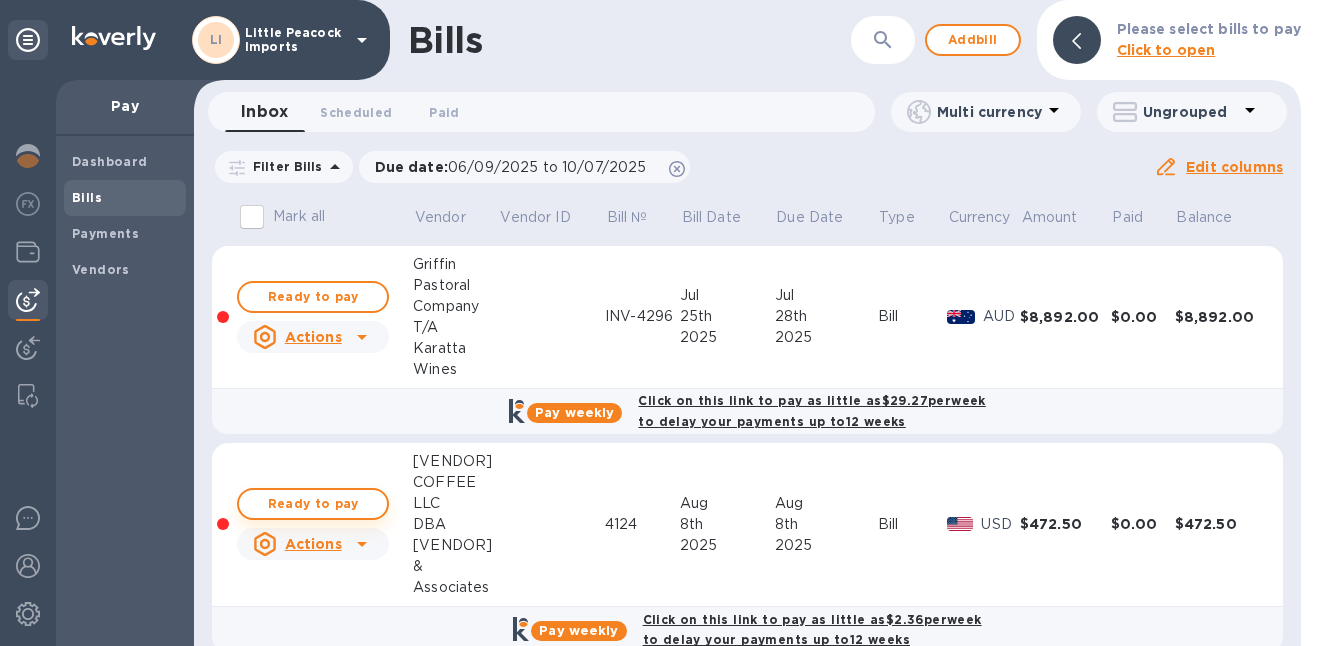 click on "Ready to pay" at bounding box center [313, 504] 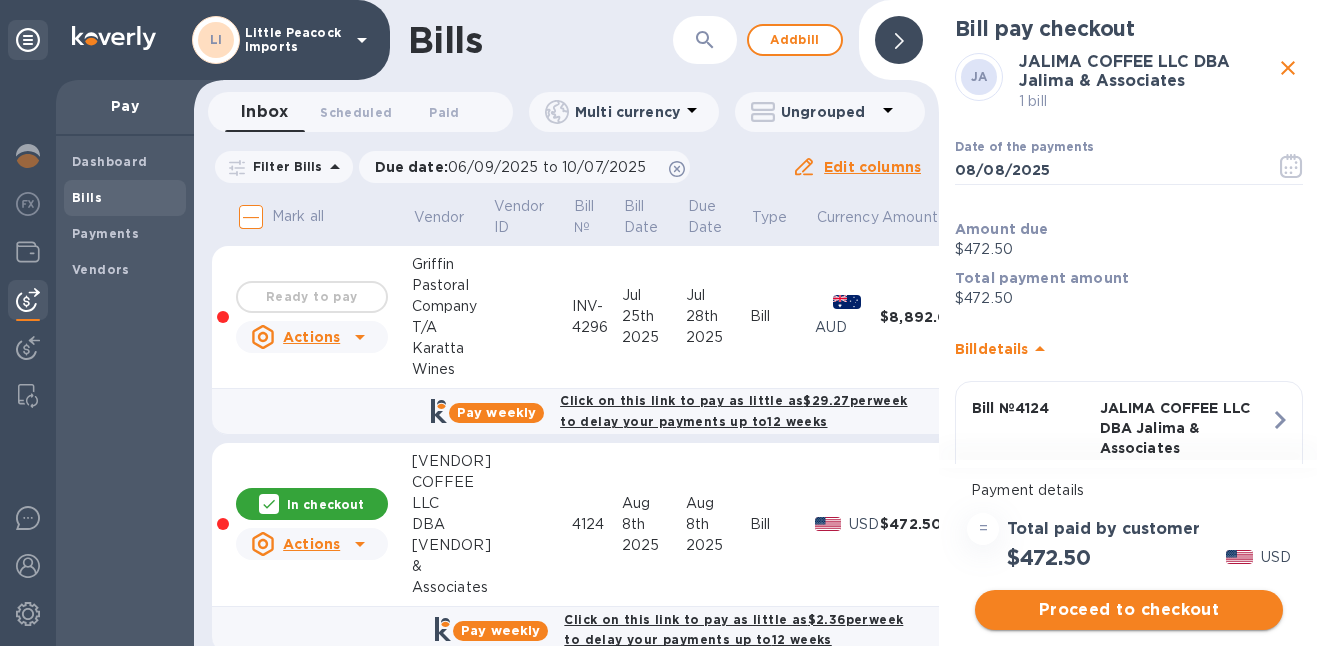 click on "Proceed to checkout" at bounding box center [1129, 610] 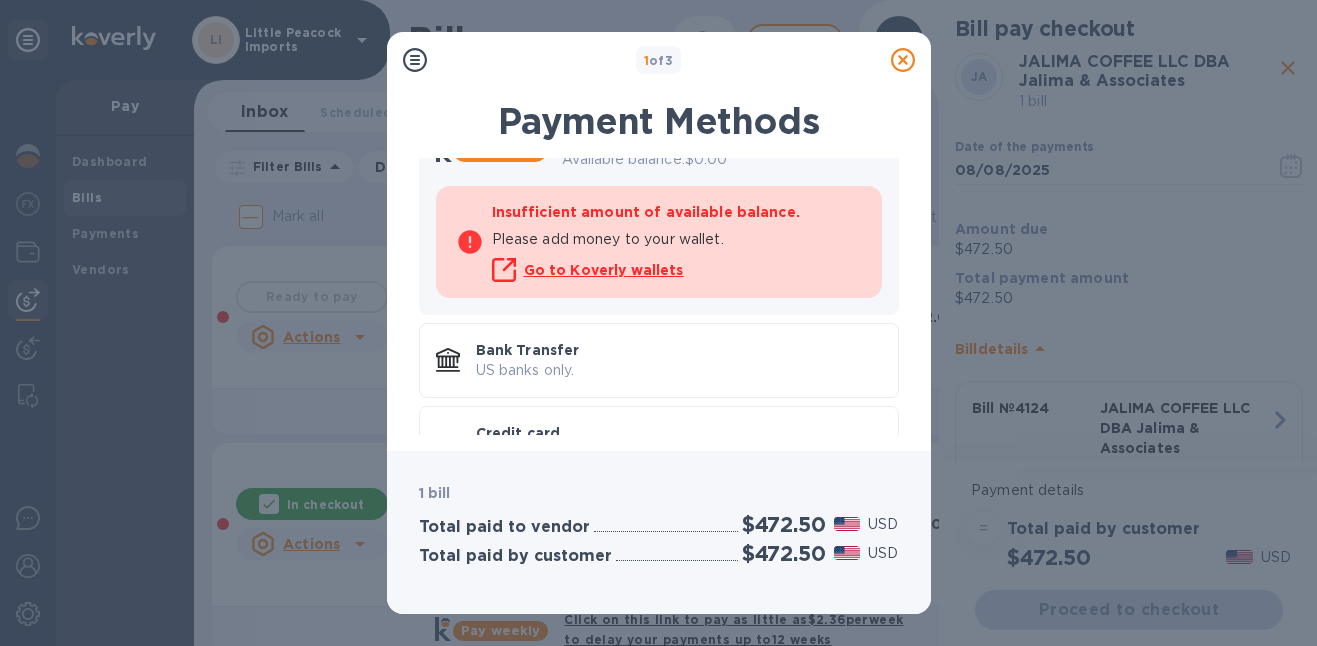 scroll, scrollTop: 162, scrollLeft: 0, axis: vertical 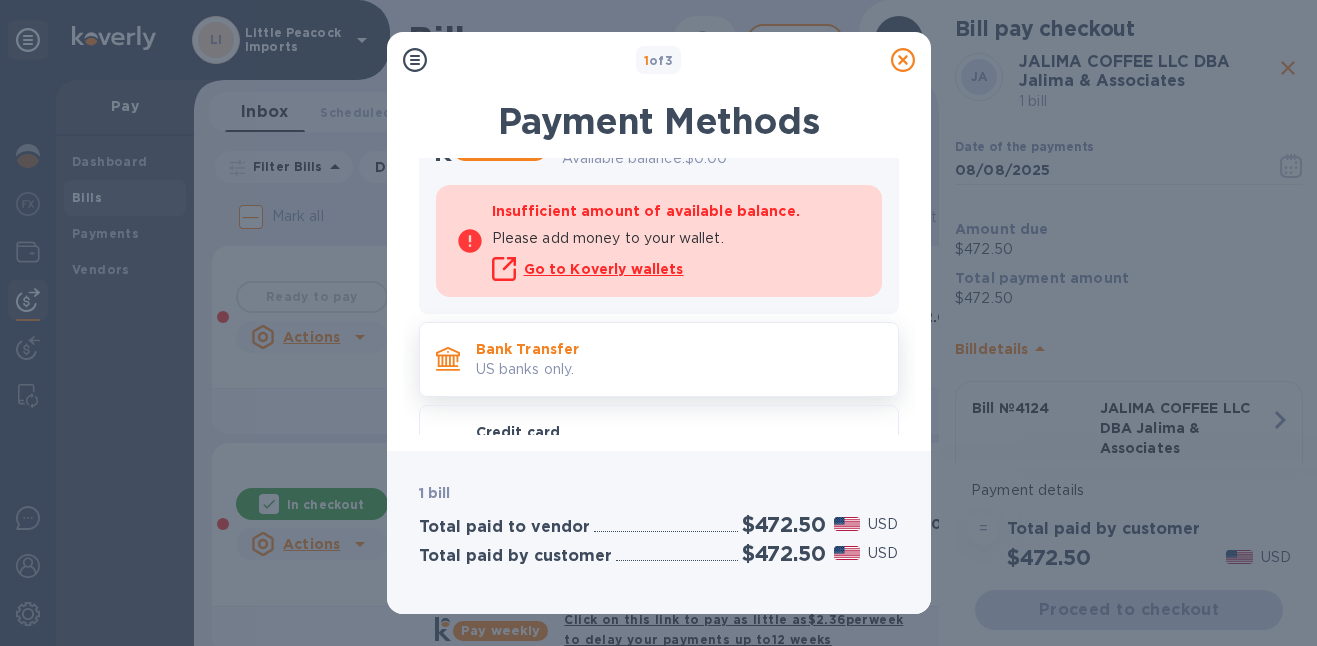 click on "US banks only." at bounding box center (679, 369) 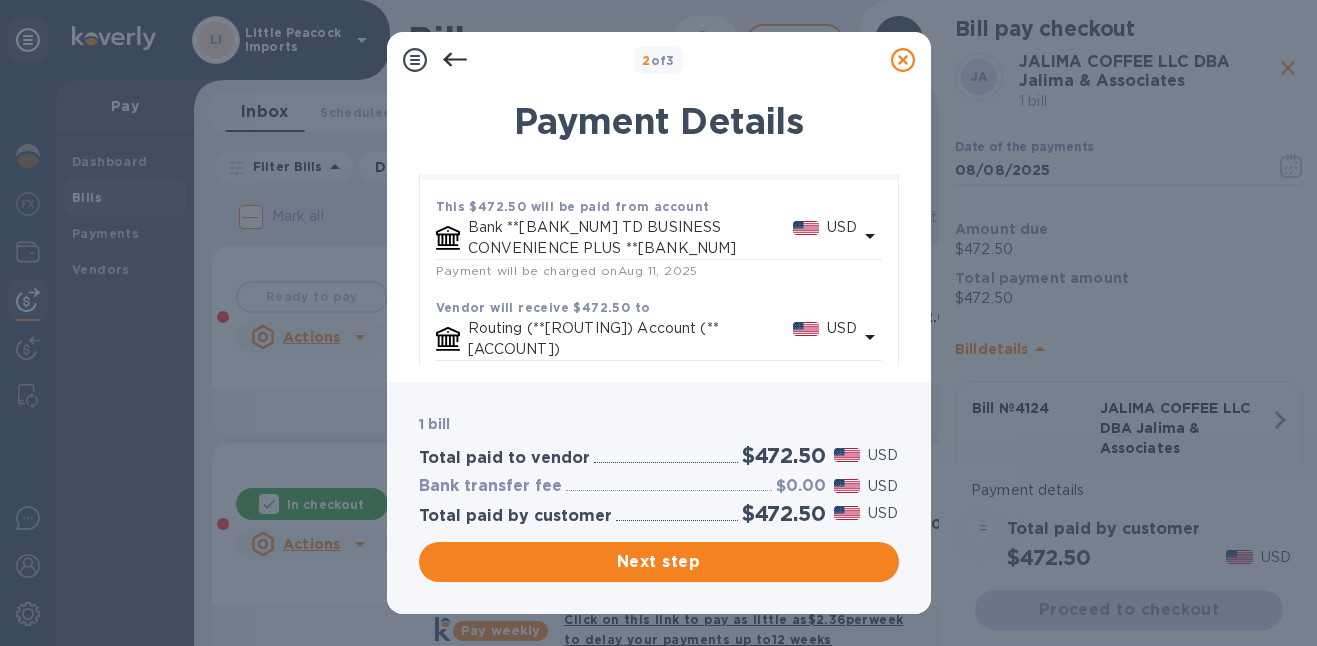 scroll, scrollTop: 162, scrollLeft: 0, axis: vertical 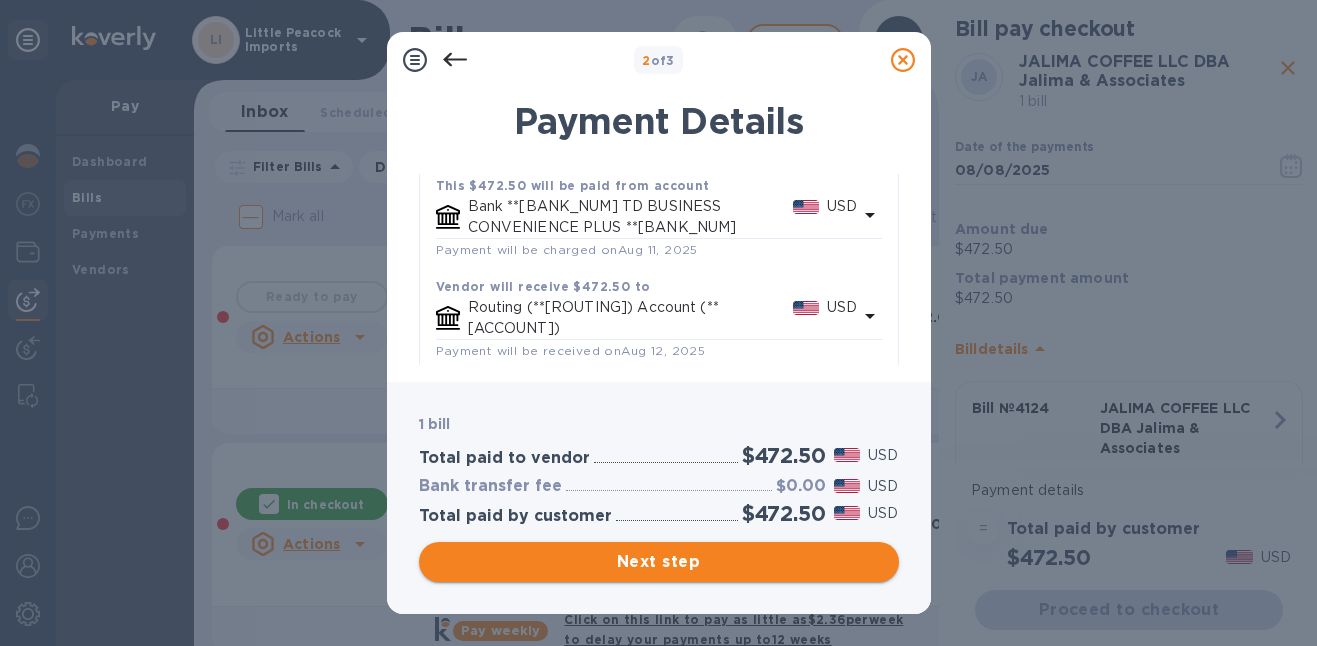 click on "Next step" at bounding box center (659, 562) 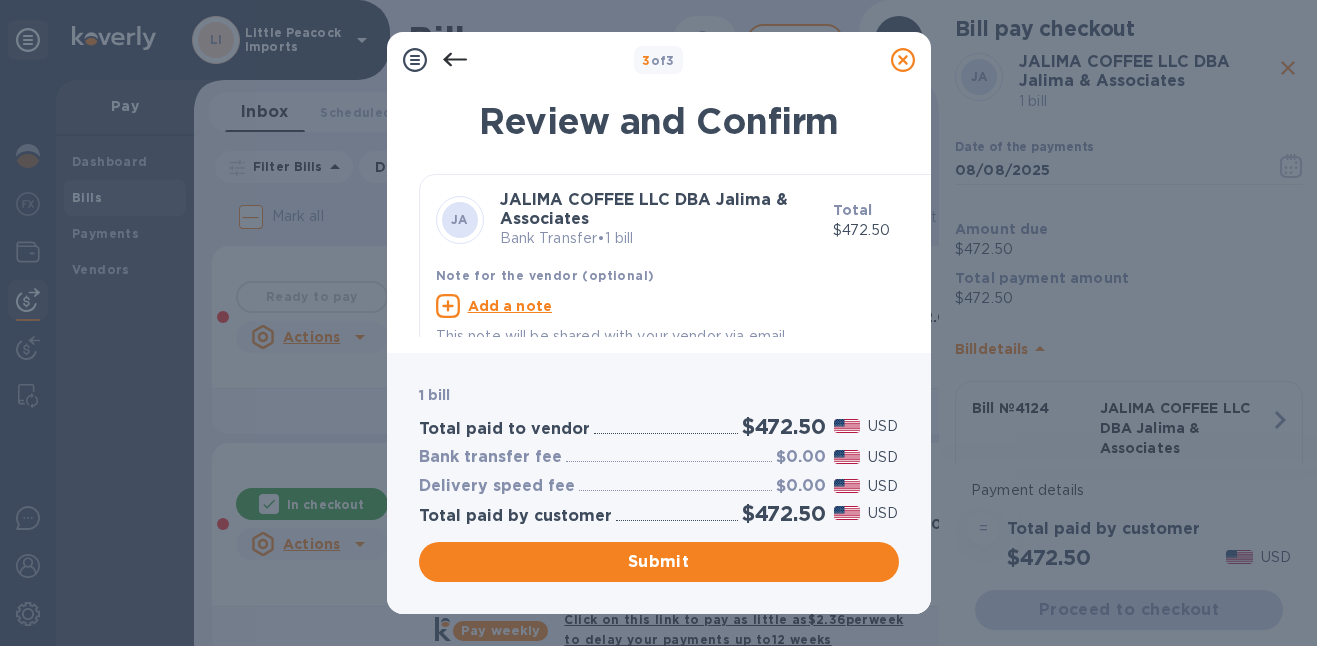 scroll, scrollTop: 28, scrollLeft: 0, axis: vertical 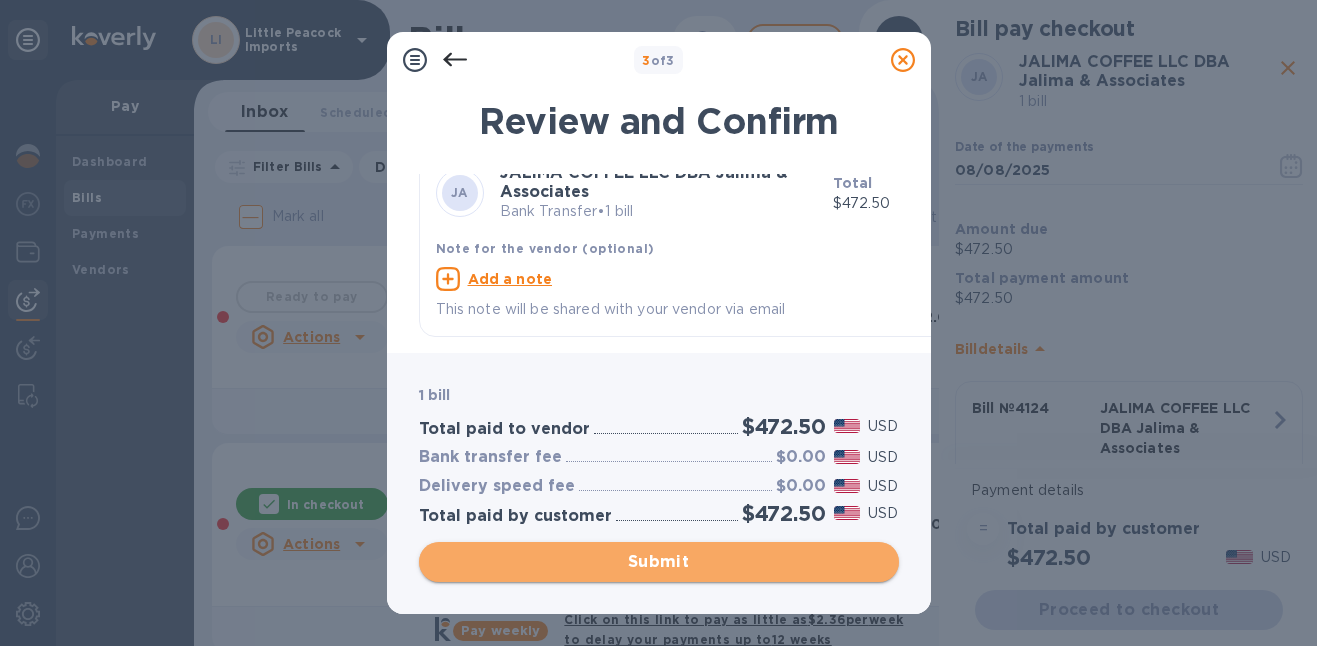 click on "Submit" at bounding box center [659, 562] 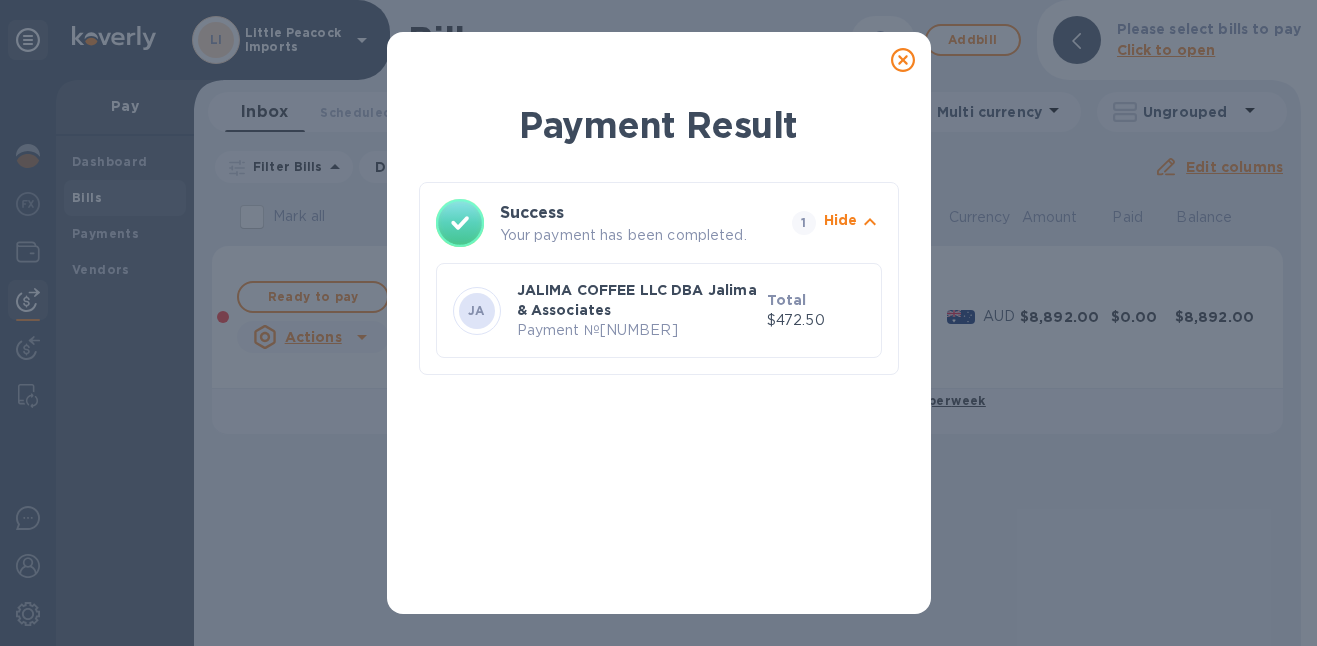 click 